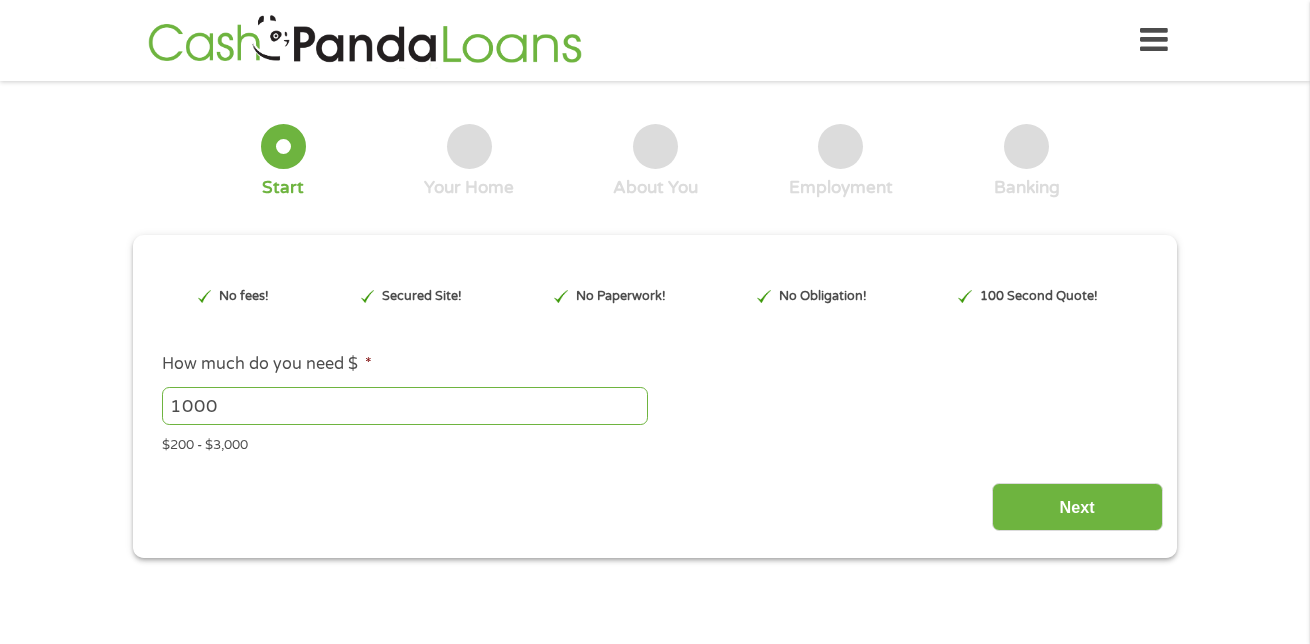scroll, scrollTop: 0, scrollLeft: 0, axis: both 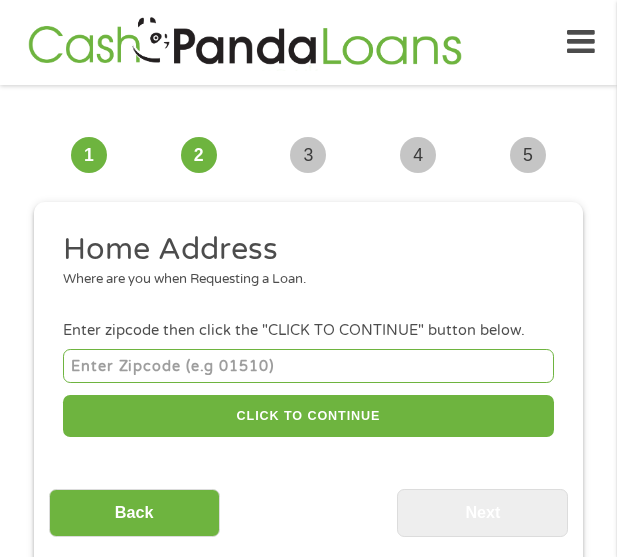 click at bounding box center [308, 365] 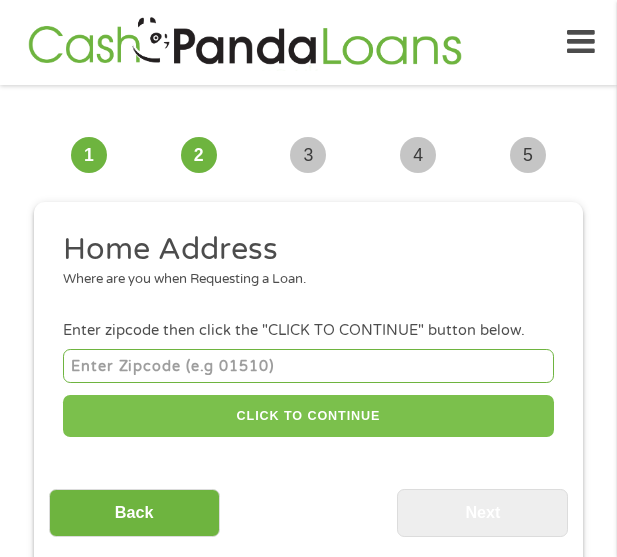click on "CLICK TO CONTINUE" at bounding box center (308, 416) 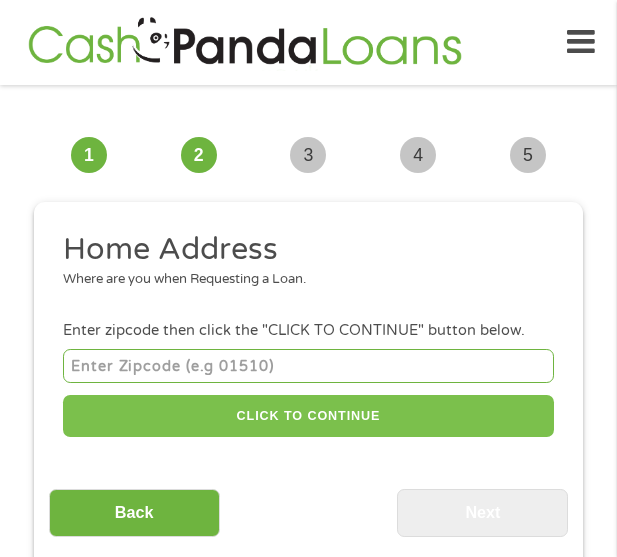 scroll, scrollTop: 100, scrollLeft: 0, axis: vertical 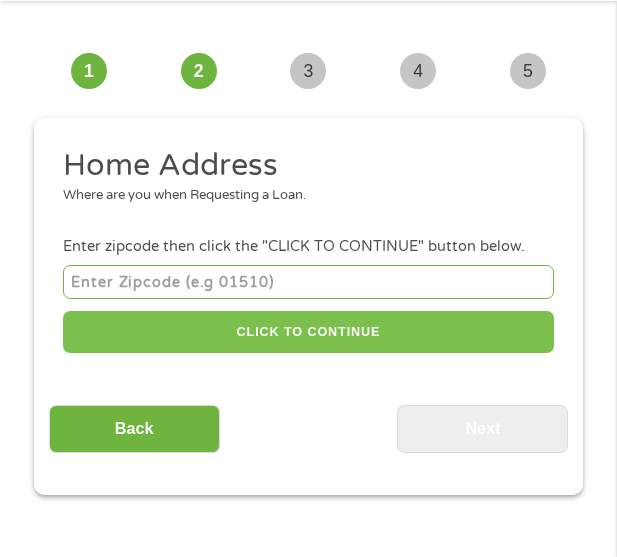 type on "[ZIP]" 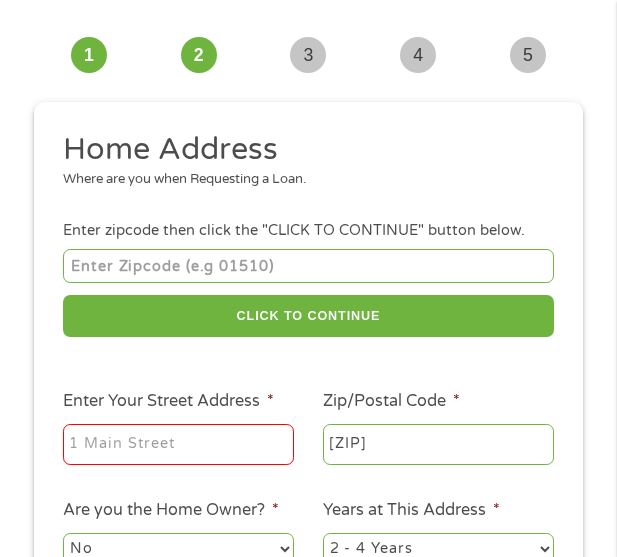 click on "Enter Your Street Address *" at bounding box center (178, 445) 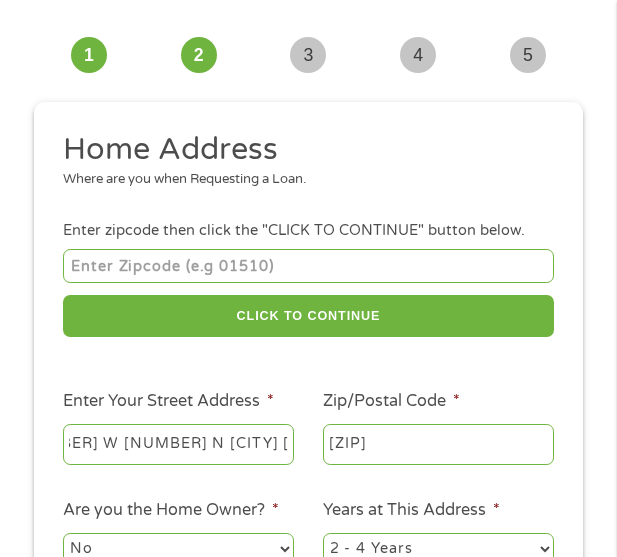 scroll, scrollTop: 0, scrollLeft: 71, axis: horizontal 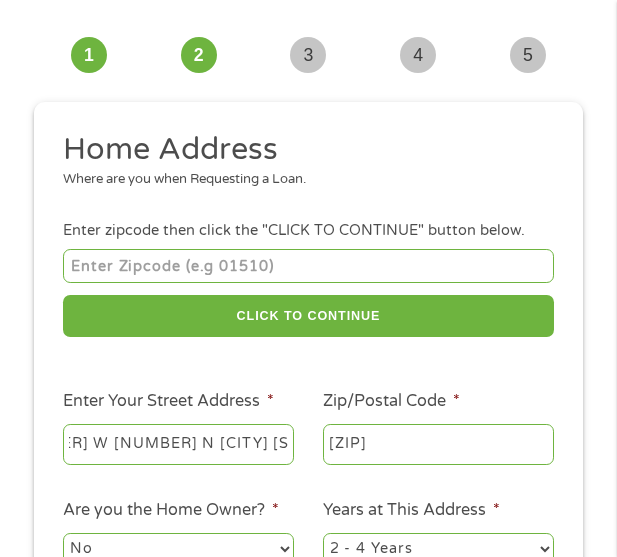 click on "[NUMBER] W [NUMBER] N [CITY] [STATE] [ZIP]" at bounding box center (178, 445) 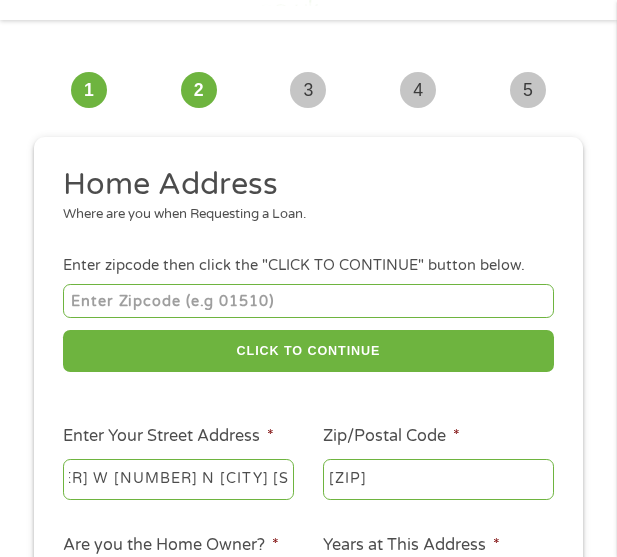 scroll, scrollTop: 200, scrollLeft: 0, axis: vertical 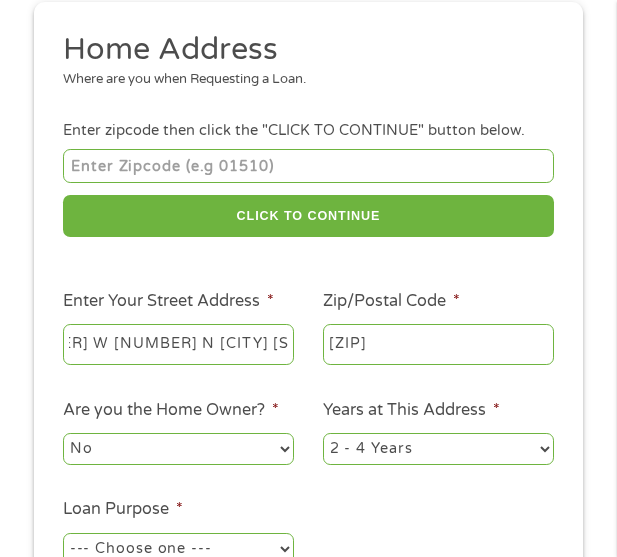 click on "[NUMBER] W [NUMBER] N [CITY] [STATE] [ZIP]" at bounding box center (178, 345) 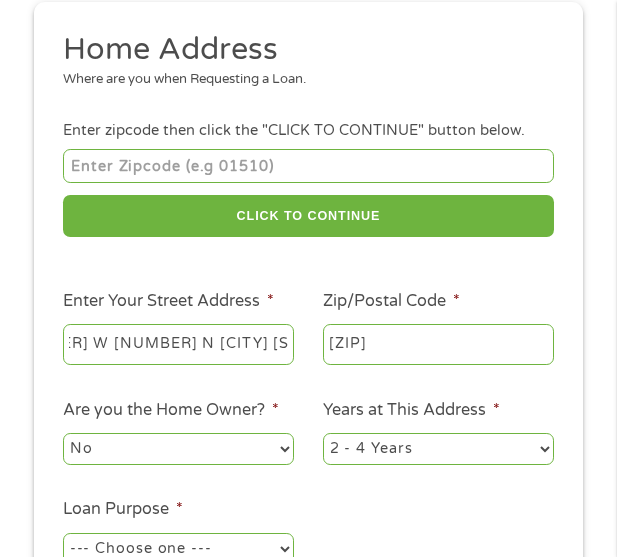 scroll, scrollTop: 0, scrollLeft: 0, axis: both 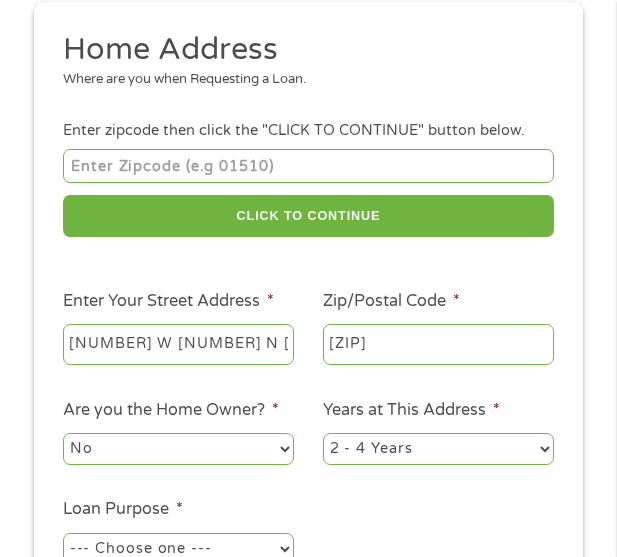 click on "[NUMBER] W [NUMBER] N [CITY] [STATE] [ZIP]" at bounding box center (178, 345) 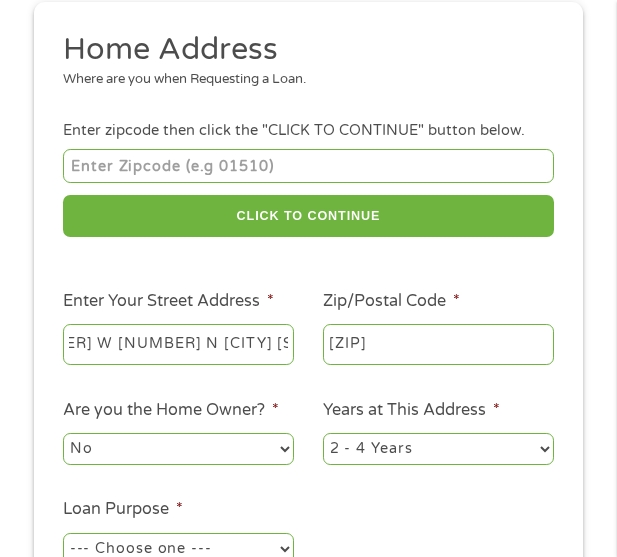 scroll, scrollTop: 0, scrollLeft: 76, axis: horizontal 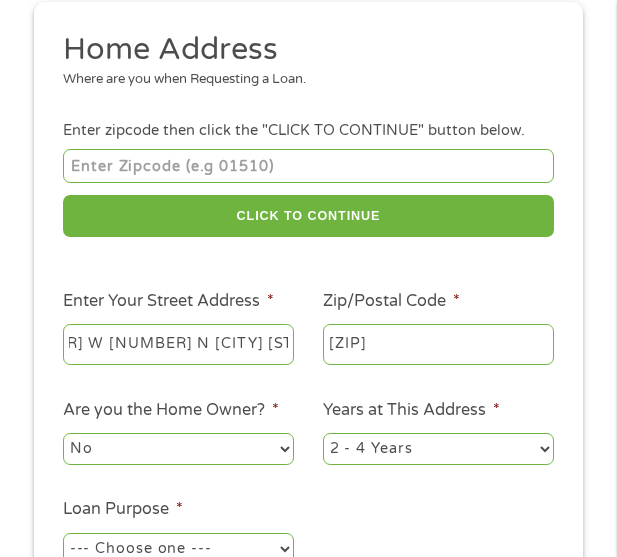 type on "[NUMBER] W [NUMBER] N [CITY] [STATE] [ZIP]" 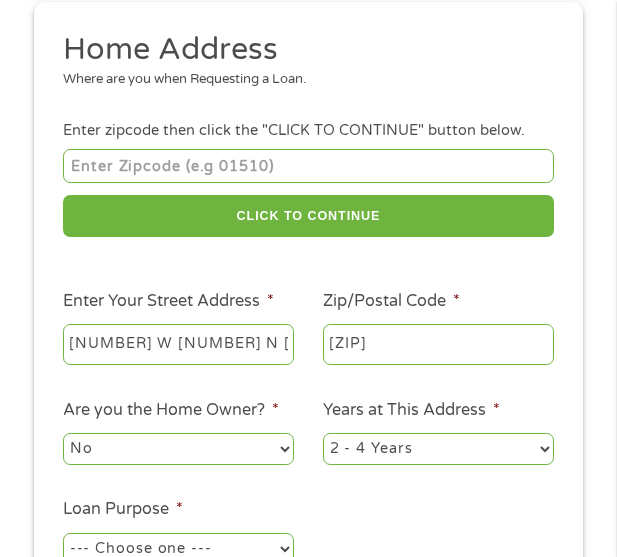 click on "No Yes" at bounding box center (178, 449) 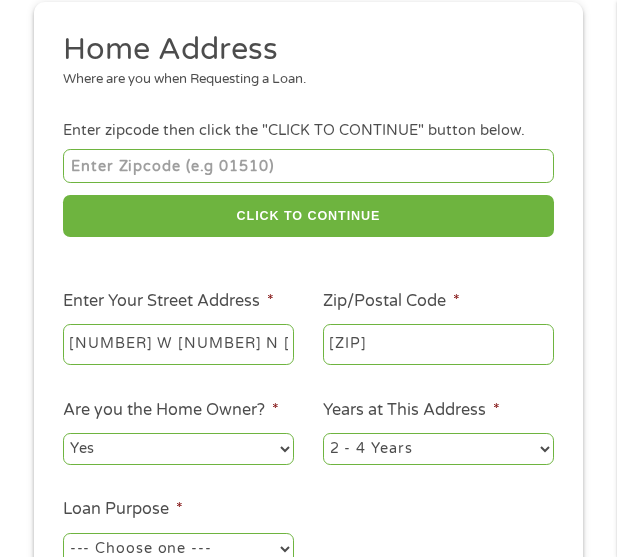 click on "No Yes" at bounding box center (178, 449) 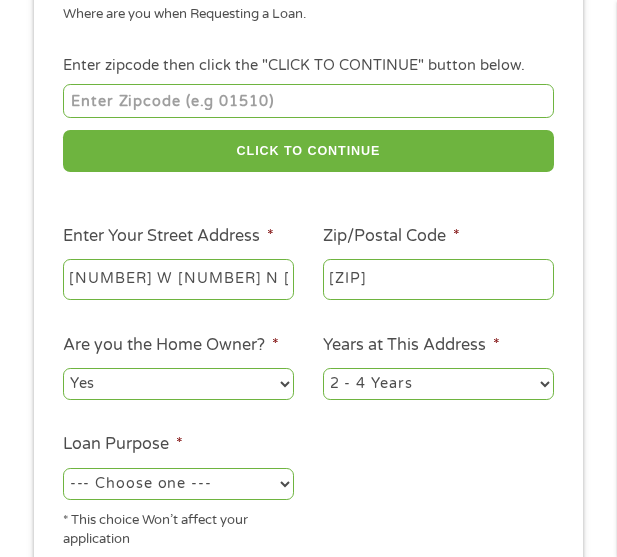 scroll, scrollTop: 300, scrollLeft: 0, axis: vertical 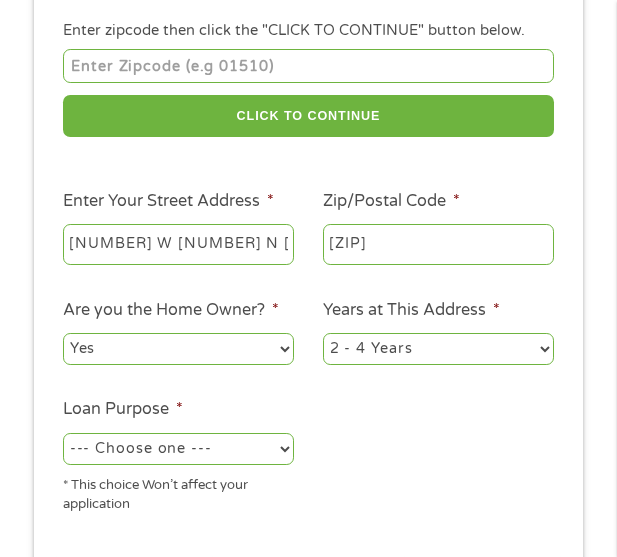 click on "1 Year or less 1 - 2 Years 2 - 4 Years Over 4 Years" at bounding box center [438, 349] 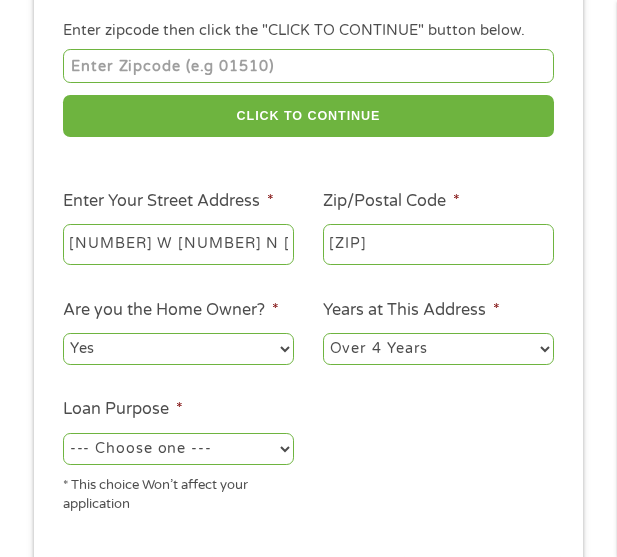 click on "1 Year or less 1 - 2 Years 2 - 4 Years Over 4 Years" at bounding box center (438, 349) 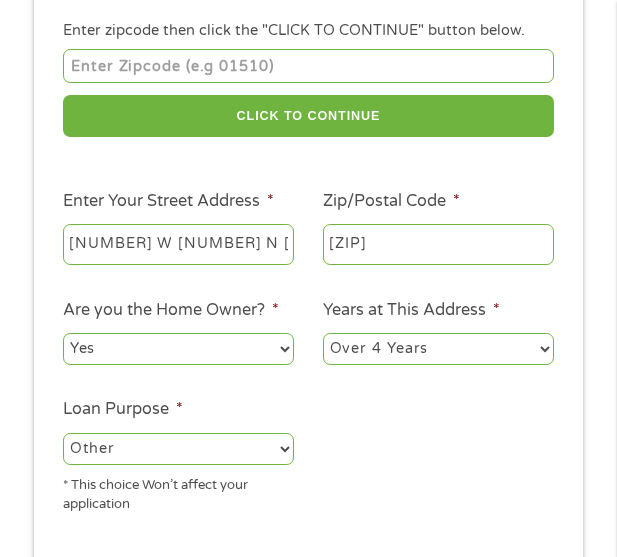 click on "--- Choose one --- Pay Bills Debt Consolidation Home Improvement Major Purchase Car Loan Short Term Cash Medical Expenses Other" at bounding box center [178, 449] 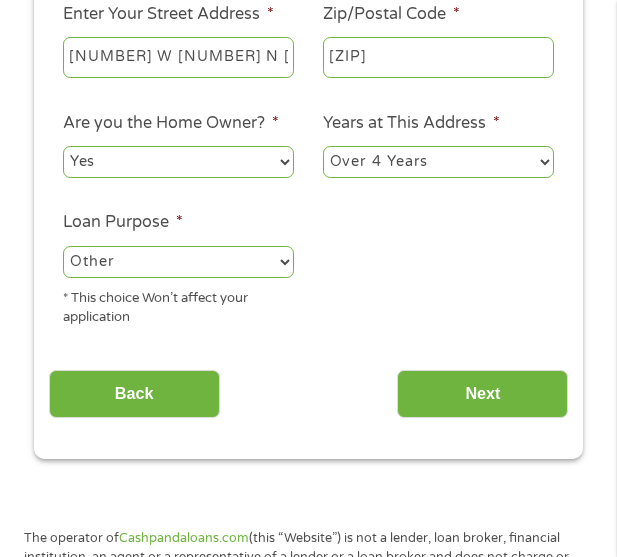 scroll, scrollTop: 500, scrollLeft: 0, axis: vertical 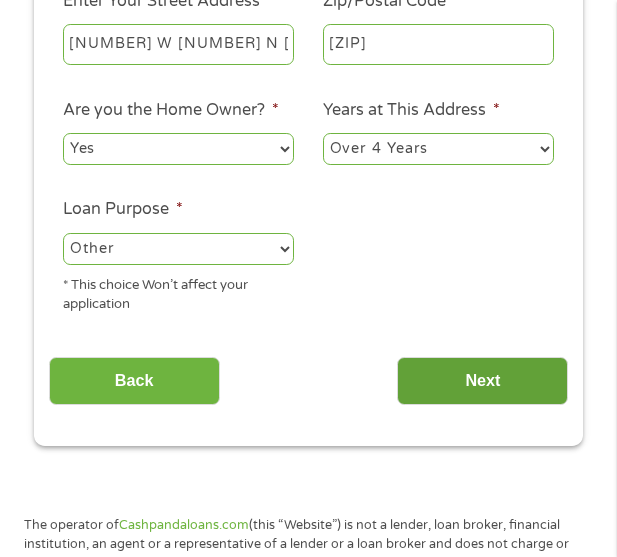 click on "Next" at bounding box center [482, 381] 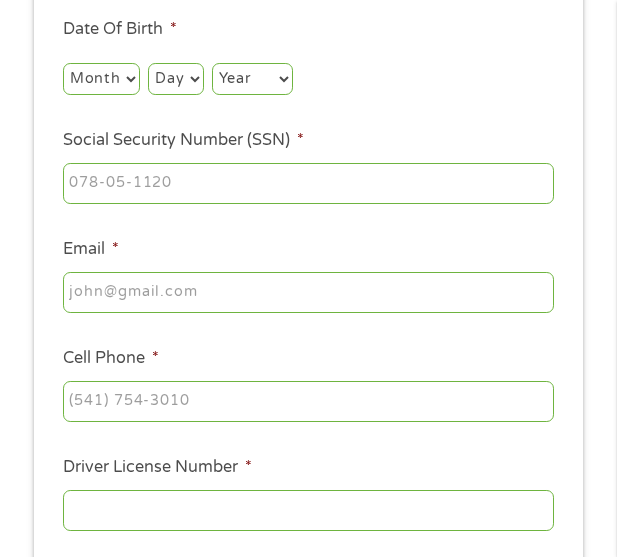 scroll, scrollTop: 15, scrollLeft: 0, axis: vertical 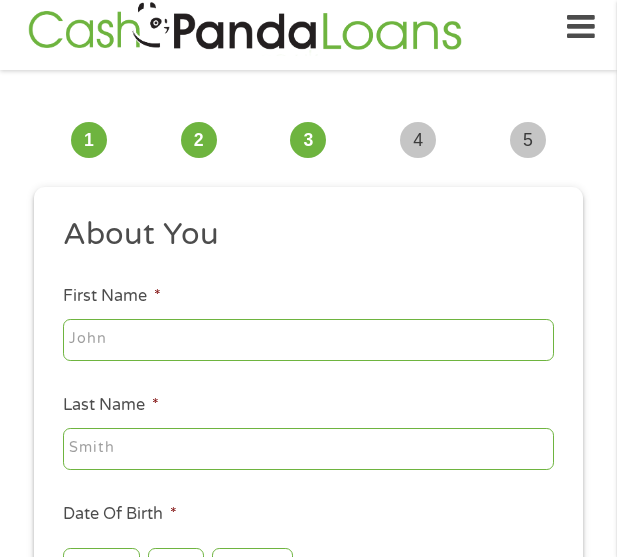 click on "First Name *" at bounding box center [308, 340] 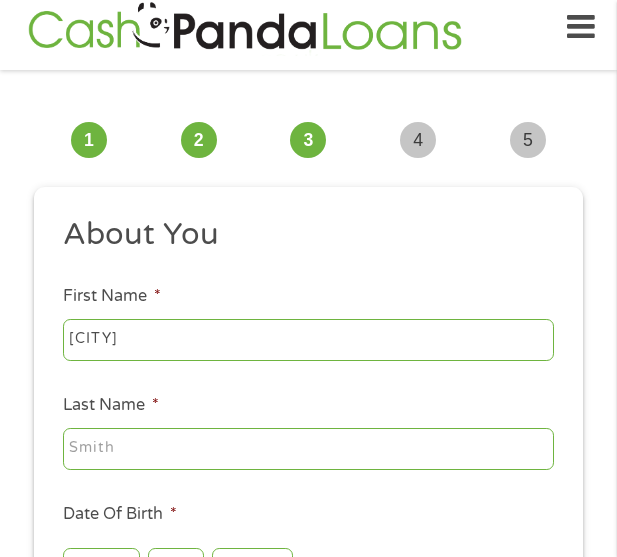 type on "[CITY]" 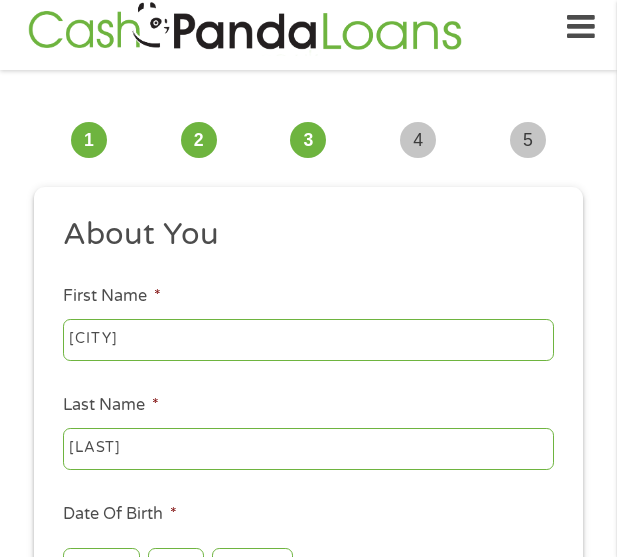 scroll, scrollTop: 115, scrollLeft: 0, axis: vertical 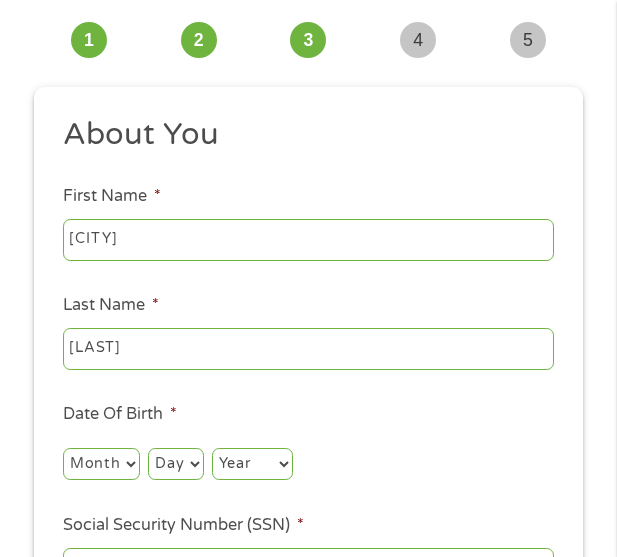 type on "[LAST]" 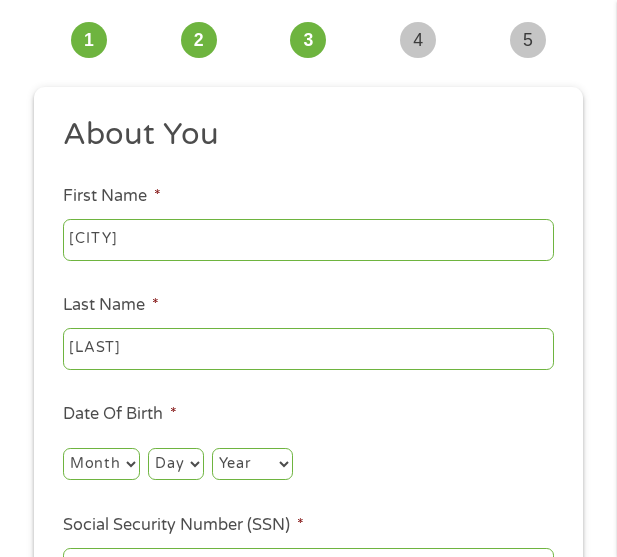select on "9" 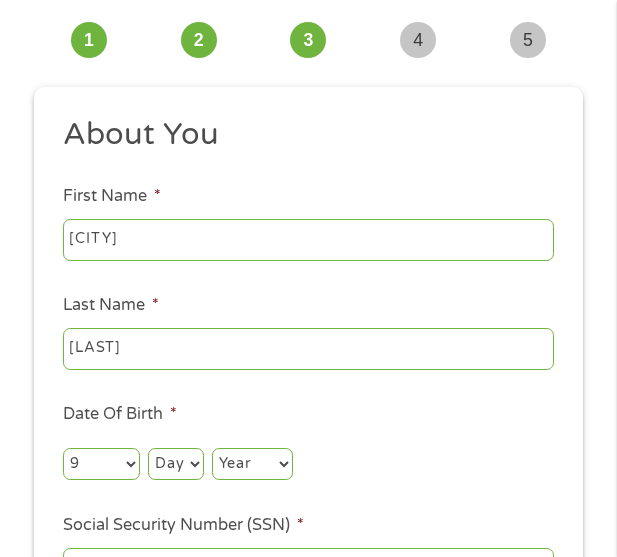 click on "Month 1 2 3 4 5 6 7 8 9 10 11 12" at bounding box center [101, 464] 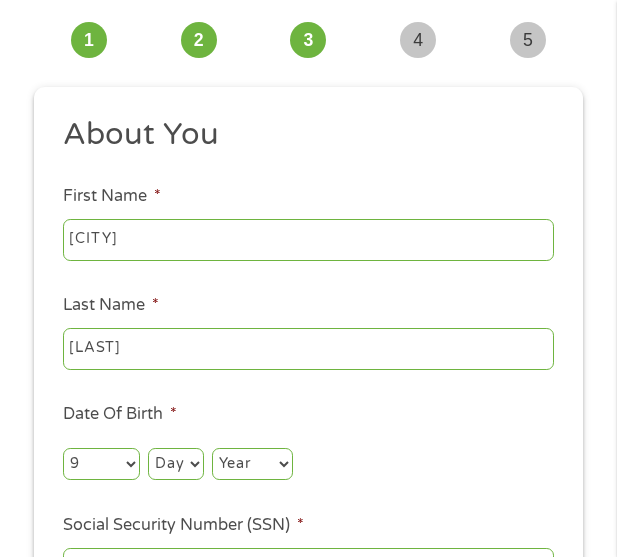 click on "Day 1 2 3 4 5 6 7 8 9 10 11 12 13 14 15 16 17 18 19 20 21 22 23 24 25 26 27 28 29 30 31" at bounding box center (175, 464) 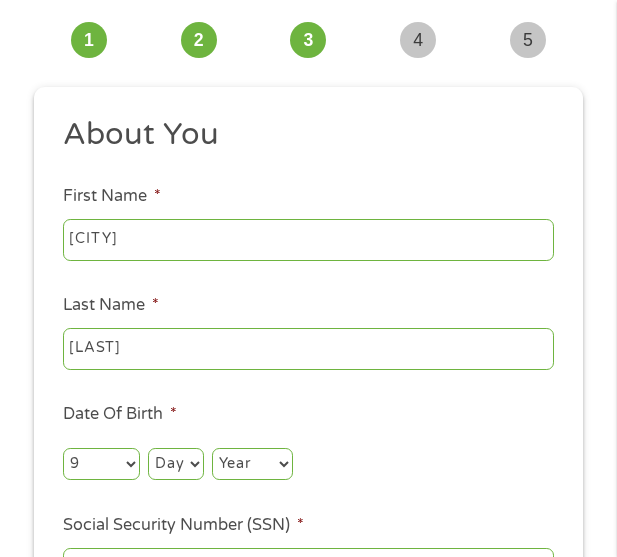 select on "9" 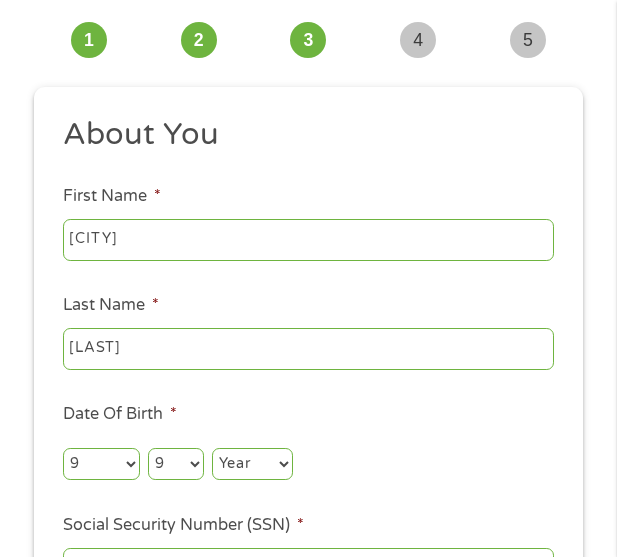 click on "Day 1 2 3 4 5 6 7 8 9 10 11 12 13 14 15 16 17 18 19 20 21 22 23 24 25 26 27 28 29 30 31" at bounding box center [175, 464] 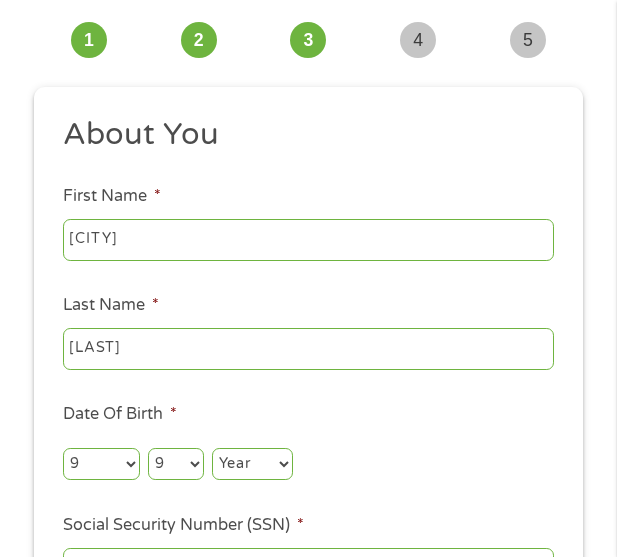 click on "Year 2007 2006 2005 2004 2003 2002 2001 2000 1999 1998 1997 1996 1995 1994 1993 1992 1991 1990 1989 1988 1987 1986 1985 1984 1983 1982 1981 1980 1979 1978 1977 1976 1975 1974 1973 1972 1971 1970 1969 1968 1967 1966 1965 1964 1963 1962 1961 1960 1959 1958 1957 1956 1955 1954 1953 1952 1951 1950 1949 1948 1947 1946 1945 1944 1943 1942 1941 1940 1939 1938 1937 1936 1935 1934 1933 1932 1931 1930 1929 1928 1927 1926 1925 1924 1923 1922 1921 1920" at bounding box center [252, 464] 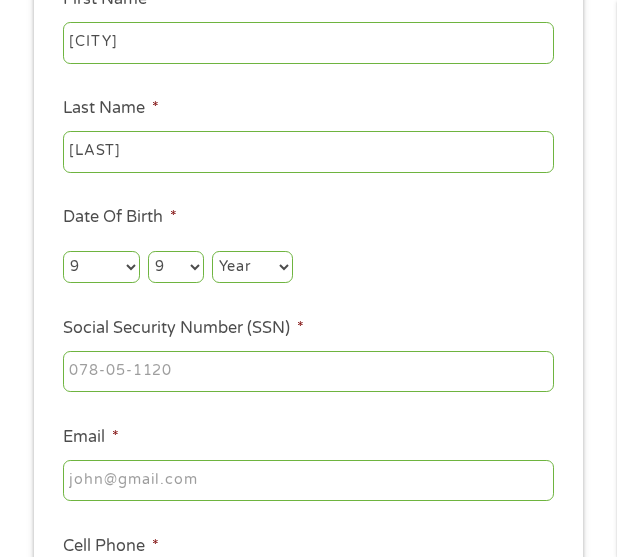 scroll, scrollTop: 315, scrollLeft: 0, axis: vertical 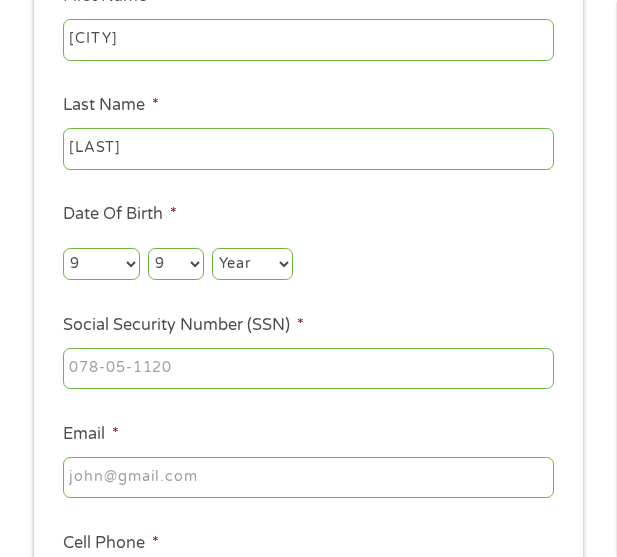 click on "Year 2007 2006 2005 2004 2003 2002 2001 2000 1999 1998 1997 1996 1995 1994 1993 1992 1991 1990 1989 1988 1987 1986 1985 1984 1983 1982 1981 1980 1979 1978 1977 1976 1975 1974 1973 1972 1971 1970 1969 1968 1967 1966 1965 1964 1963 1962 1961 1960 1959 1958 1957 1956 1955 1954 1953 1952 1951 1950 1949 1948 1947 1946 1945 1944 1943 1942 1941 1940 1939 1938 1937 1936 1935 1934 1933 1932 1931 1930 1929 1928 1927 1926 1925 1924 1923 1922 1921 1920" at bounding box center (252, 264) 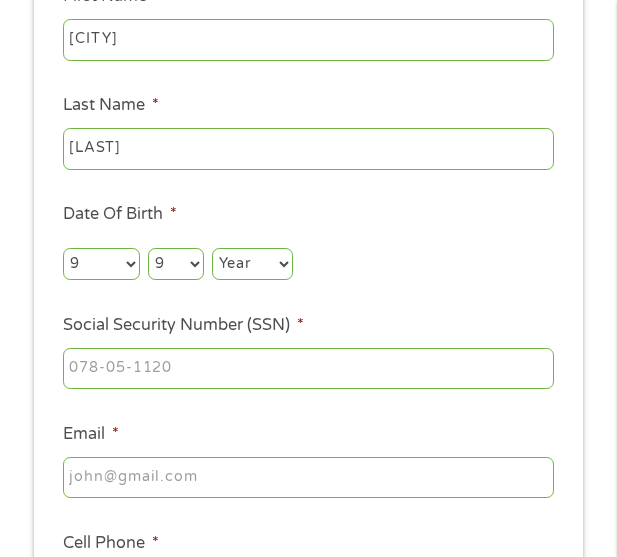 select on "1970" 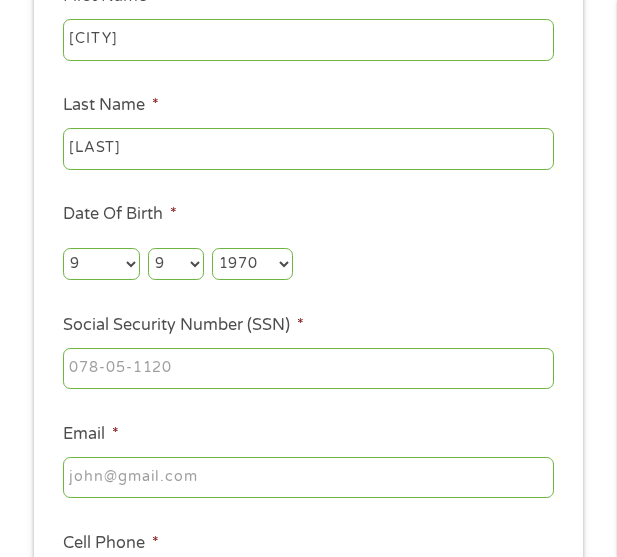 click on "Year 2007 2006 2005 2004 2003 2002 2001 2000 1999 1998 1997 1996 1995 1994 1993 1992 1991 1990 1989 1988 1987 1986 1985 1984 1983 1982 1981 1980 1979 1978 1977 1976 1975 1974 1973 1972 1971 1970 1969 1968 1967 1966 1965 1964 1963 1962 1961 1960 1959 1958 1957 1956 1955 1954 1953 1952 1951 1950 1949 1948 1947 1946 1945 1944 1943 1942 1941 1940 1939 1938 1937 1936 1935 1934 1933 1932 1931 1930 1929 1928 1927 1926 1925 1924 1923 1922 1921 1920" at bounding box center (252, 264) 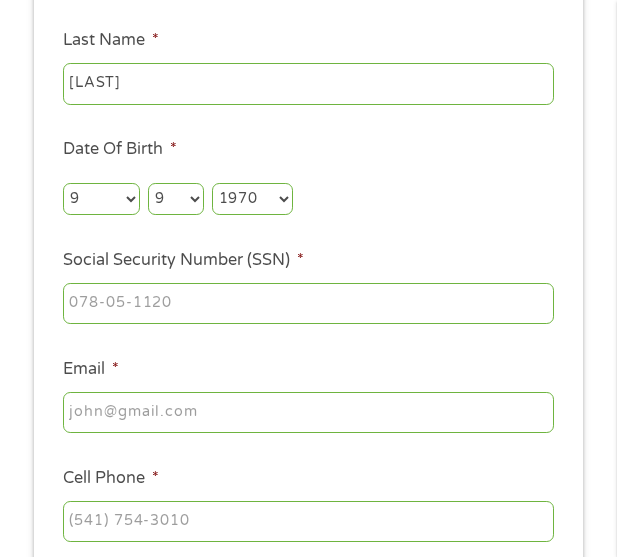 scroll, scrollTop: 415, scrollLeft: 0, axis: vertical 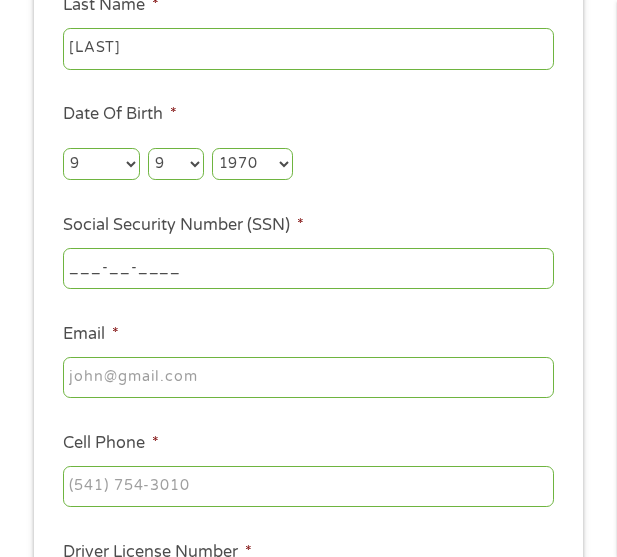 click on "___-__-____" at bounding box center (308, 269) 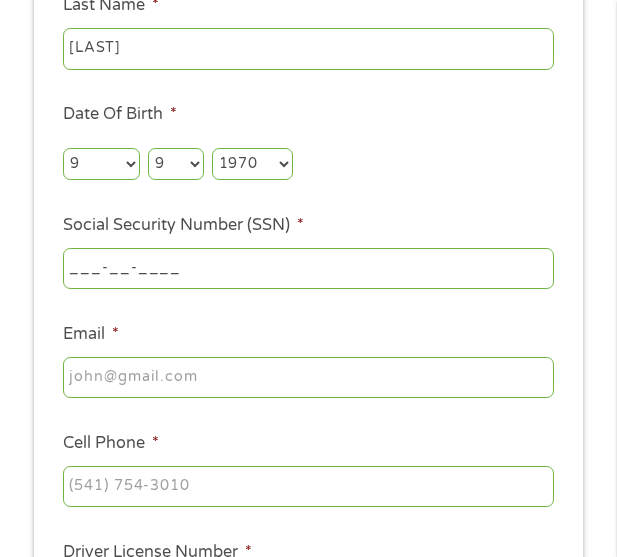 click on "___-__-____" at bounding box center [308, 269] 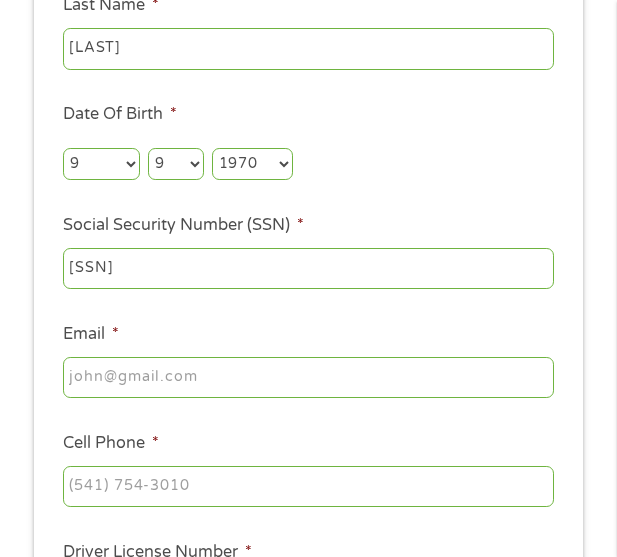 type on "[SSN]" 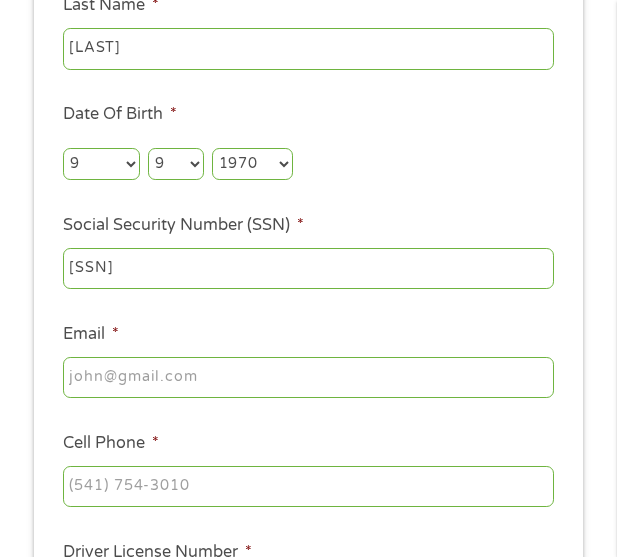 click on "Email *" at bounding box center (308, 378) 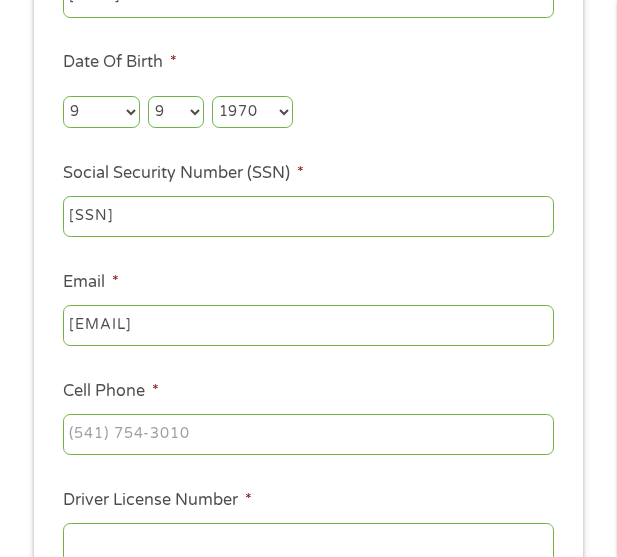 scroll, scrollTop: 515, scrollLeft: 0, axis: vertical 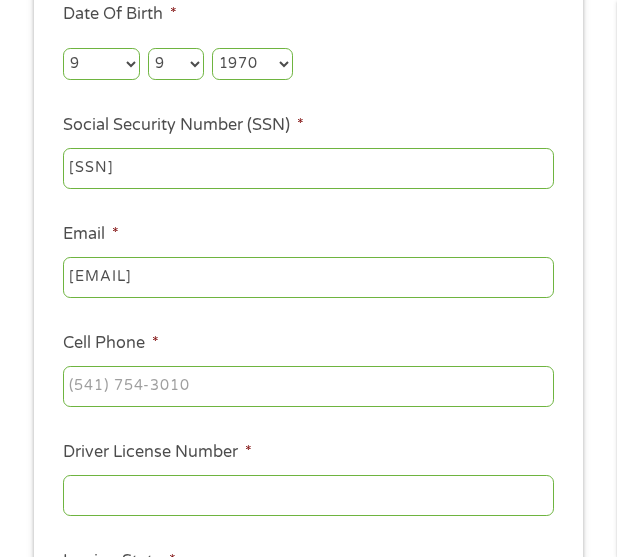type on "[EMAIL]" 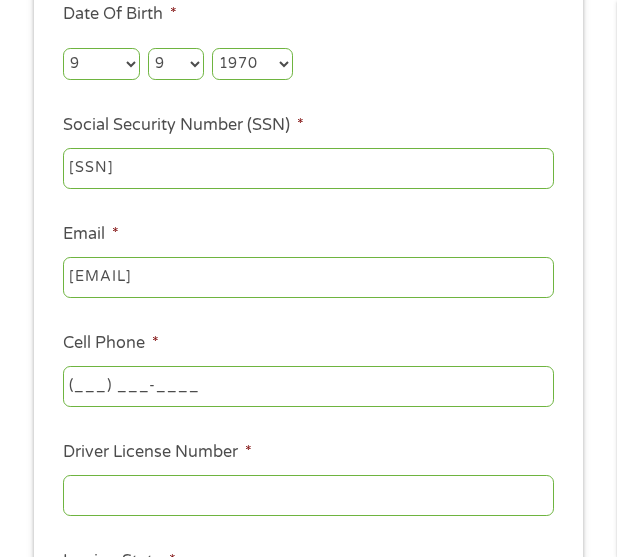 click on "(___) ___-____" at bounding box center [308, 387] 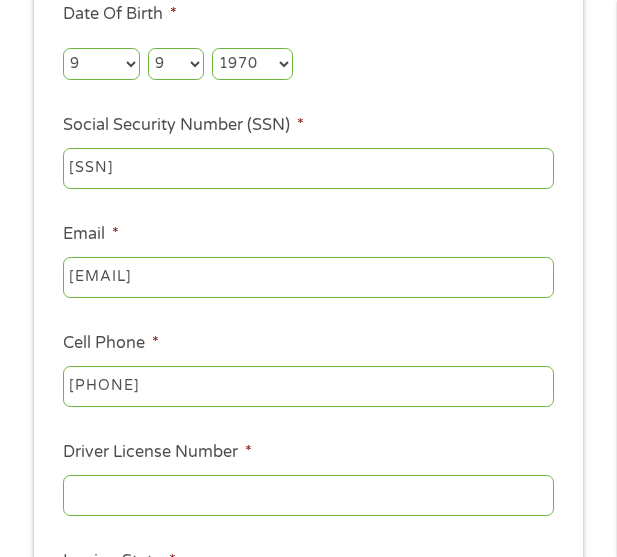 type on "[PHONE]" 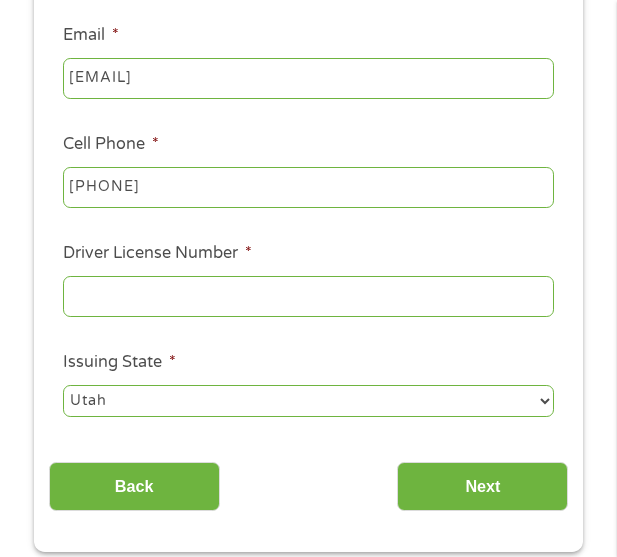 scroll, scrollTop: 715, scrollLeft: 0, axis: vertical 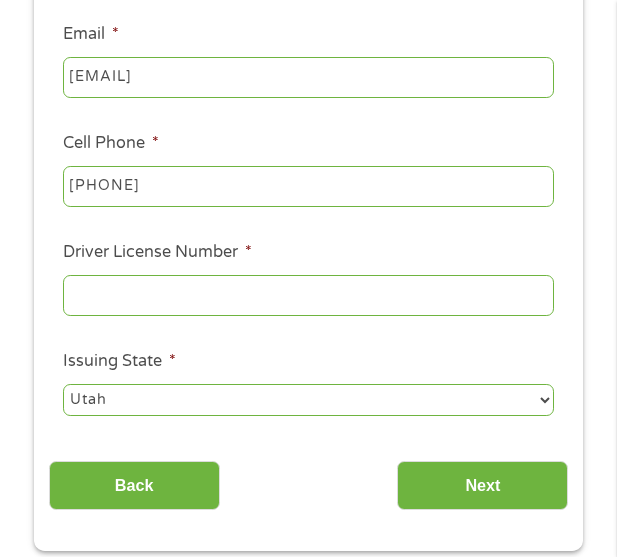 click on "Driver License Number *" at bounding box center [308, 296] 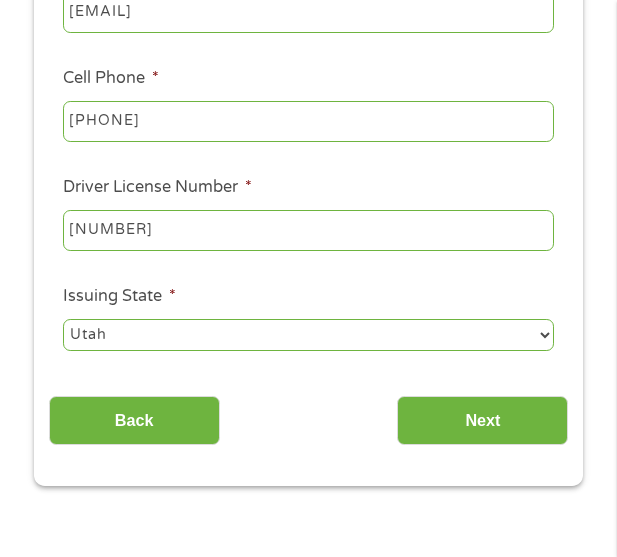 scroll, scrollTop: 815, scrollLeft: 0, axis: vertical 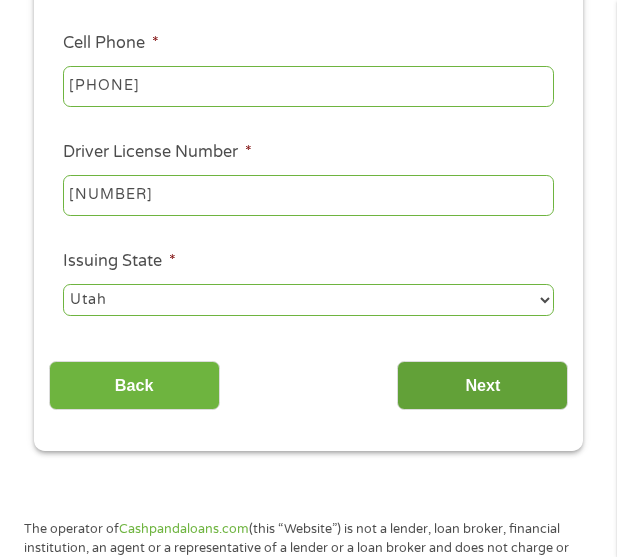 type on "[NUMBER]" 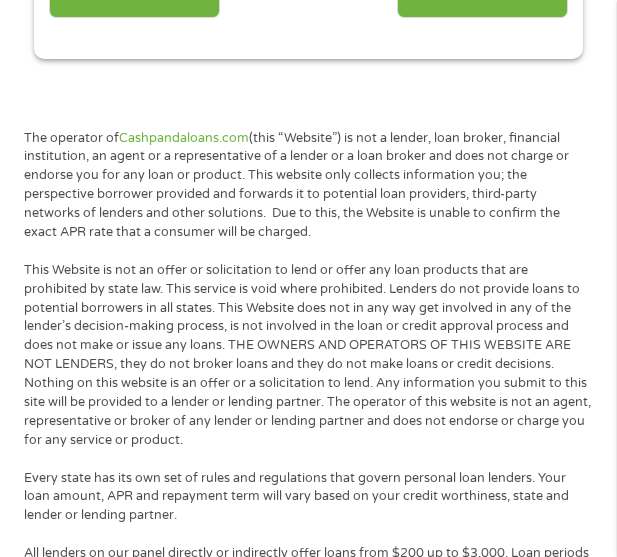 scroll, scrollTop: 8, scrollLeft: 8, axis: both 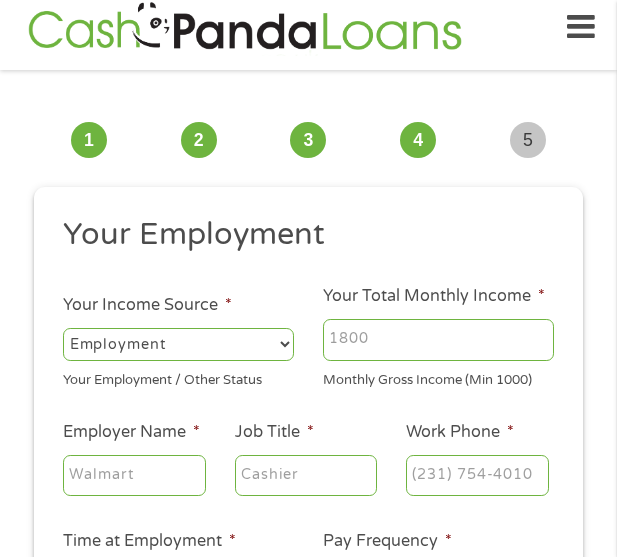 click on "Your Total Monthly Income *" at bounding box center (438, 340) 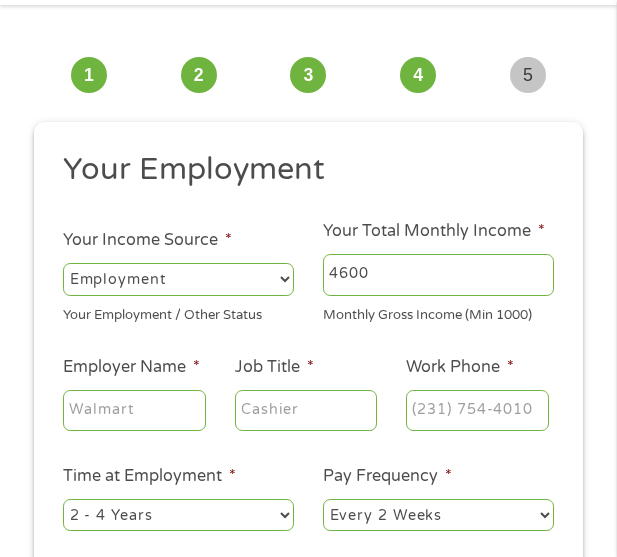 scroll, scrollTop: 115, scrollLeft: 0, axis: vertical 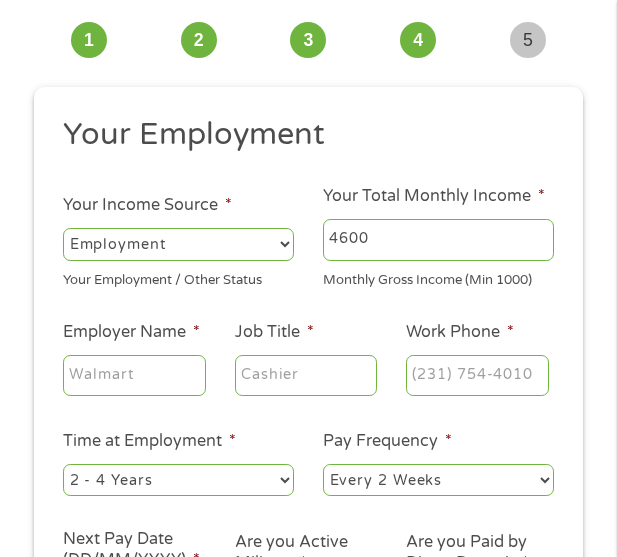 type on "4600" 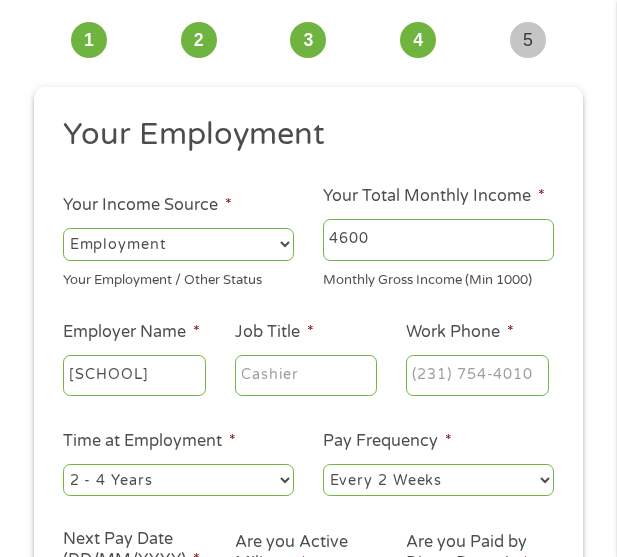 scroll, scrollTop: 0, scrollLeft: 163, axis: horizontal 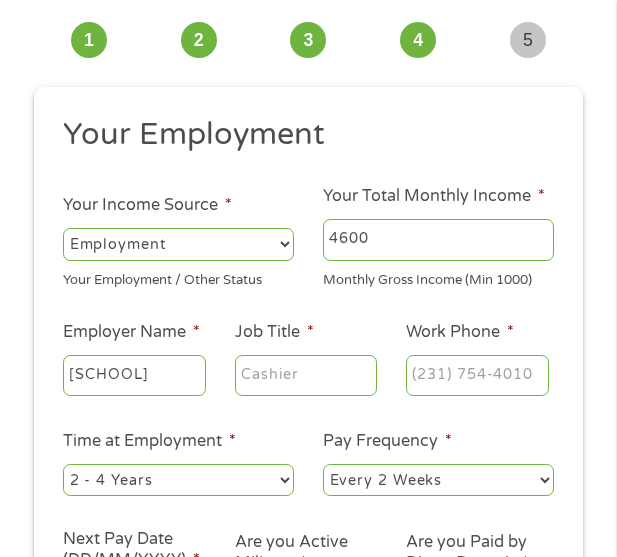 type on "[SCHOOL]" 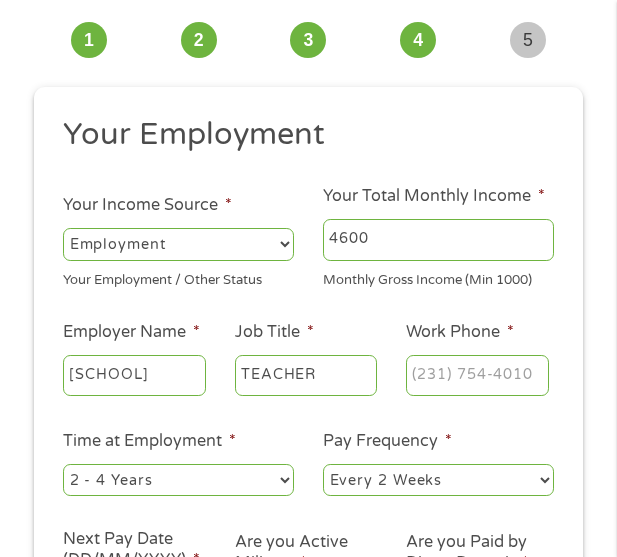 type on "TEACHER" 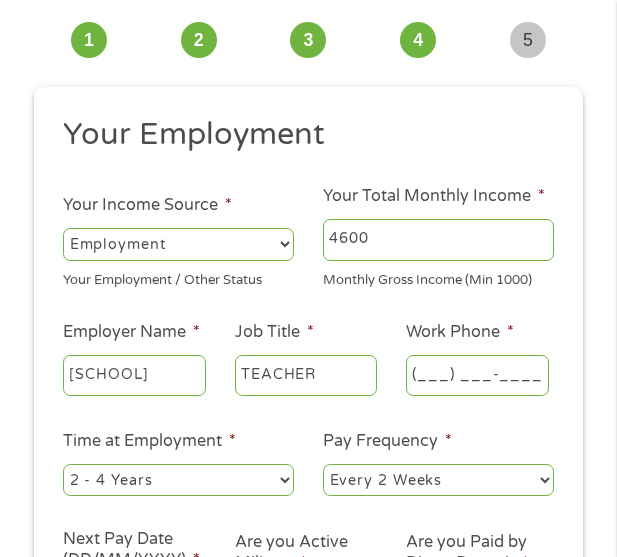 click on "(___) ___-____" at bounding box center [477, 376] 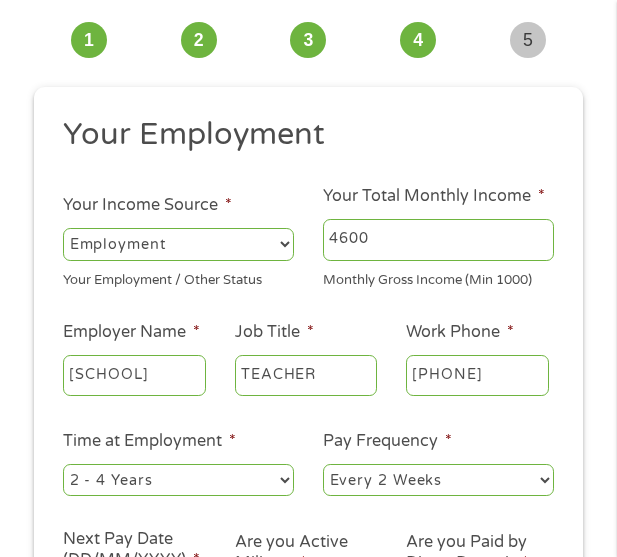 type on "[PHONE]" 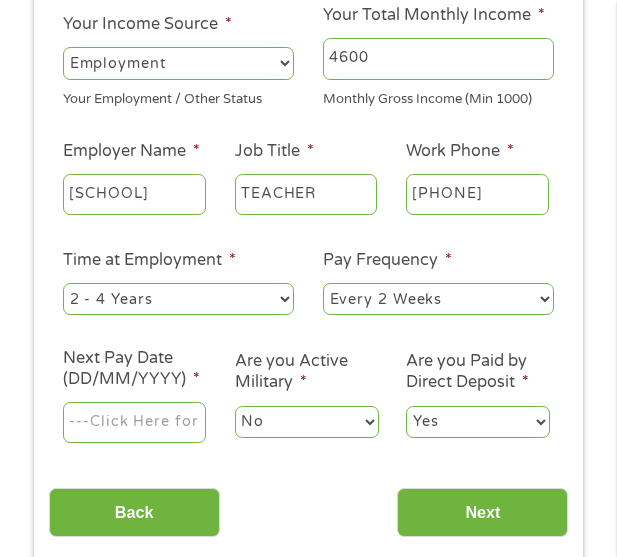 scroll, scrollTop: 315, scrollLeft: 0, axis: vertical 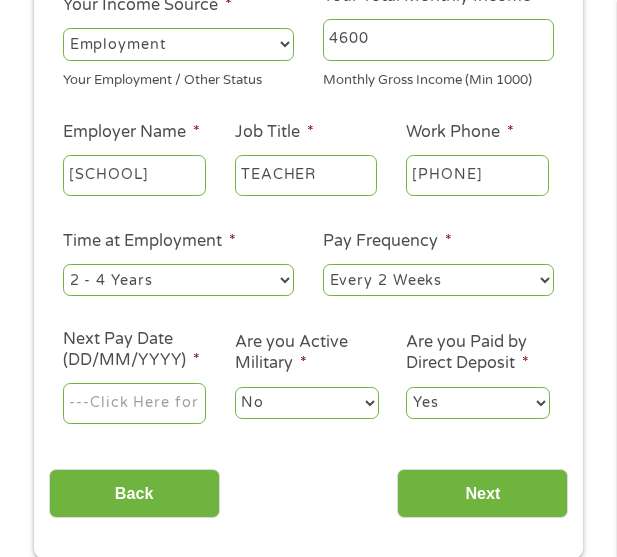 click on "--- Choose one --- 1 Year or less 1 - 2 Years 2 - 4 Years Over 4 Years" at bounding box center (178, 280) 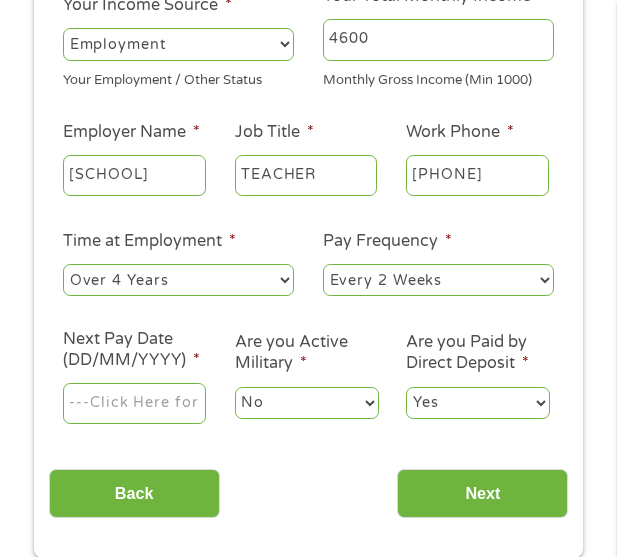 click on "--- Choose one --- 1 Year or less 1 - 2 Years 2 - 4 Years Over 4 Years" at bounding box center [178, 280] 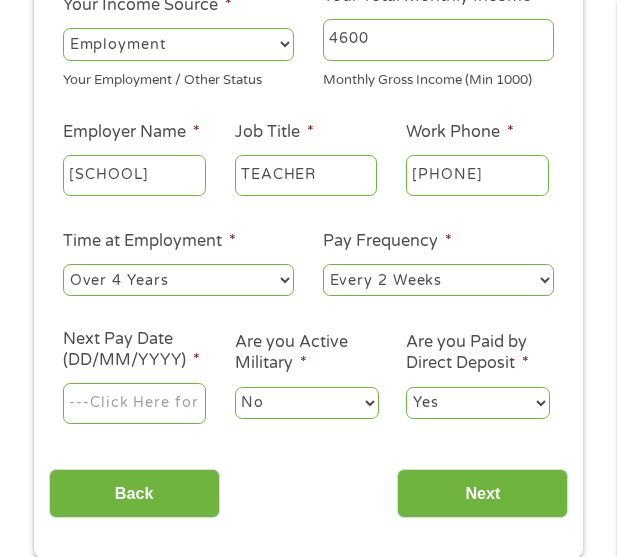 click on "Next Pay Date (DD/MM/YYYY) *" at bounding box center [134, 404] 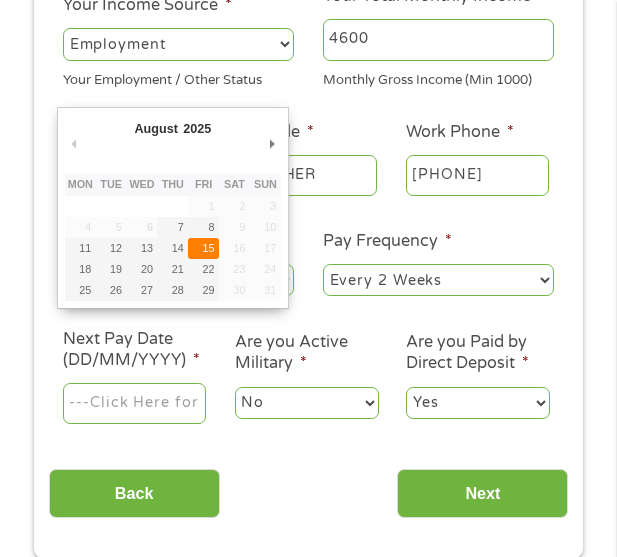 type on "15/08/2025" 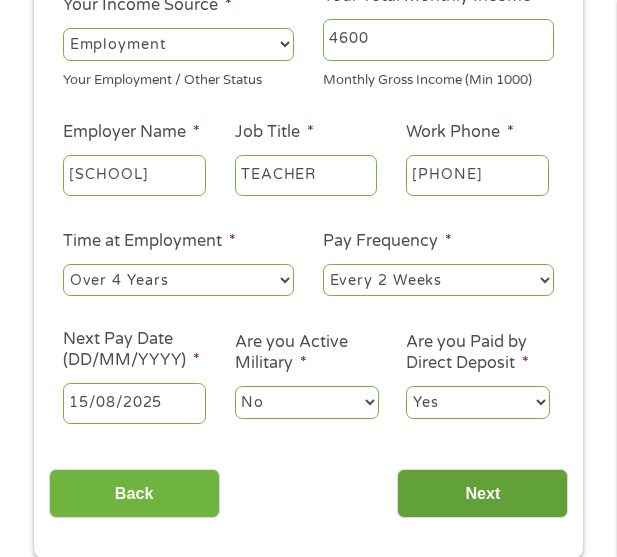click on "Next" at bounding box center [482, 493] 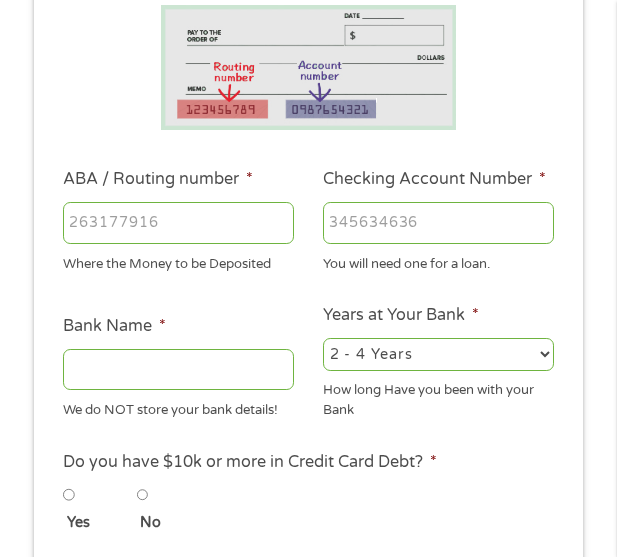 scroll, scrollTop: 8, scrollLeft: 8, axis: both 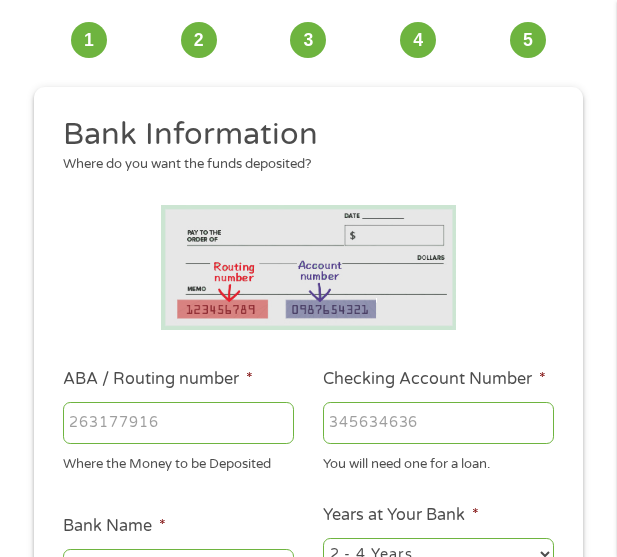 click on "ABA / Routing number *" at bounding box center [178, 423] 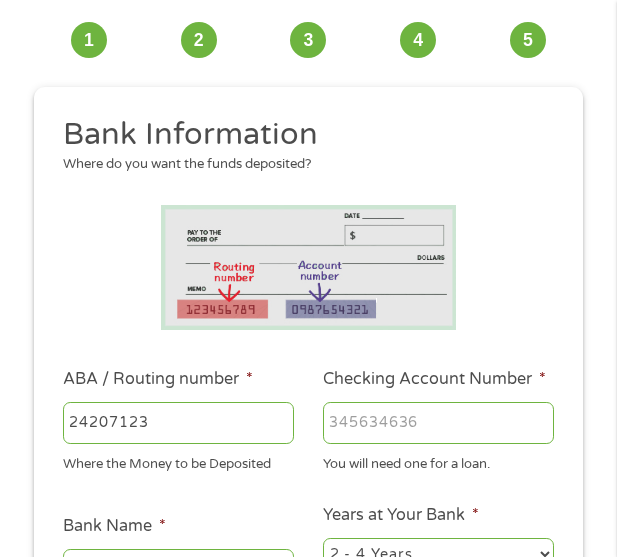 type on "242071237" 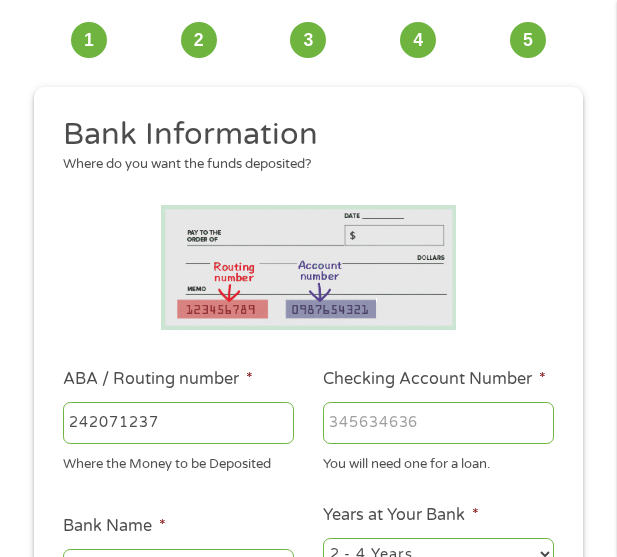 type on "PNC BANK NA" 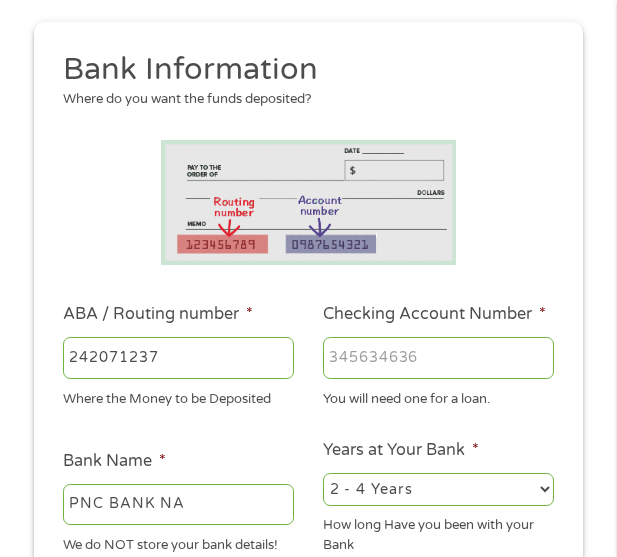 scroll, scrollTop: 215, scrollLeft: 0, axis: vertical 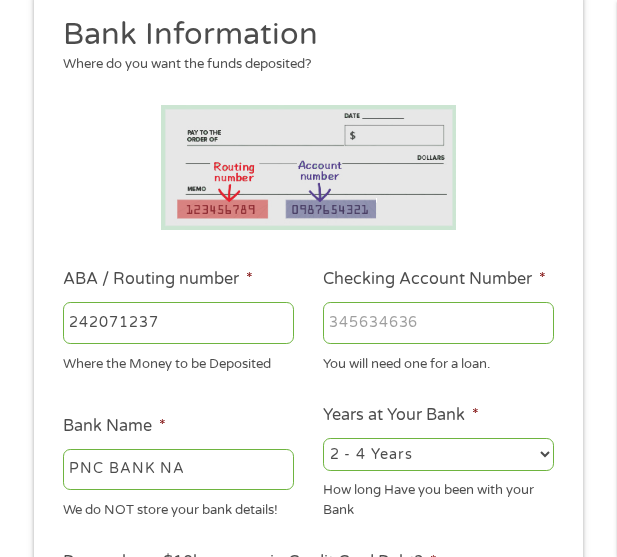 type on "242071237" 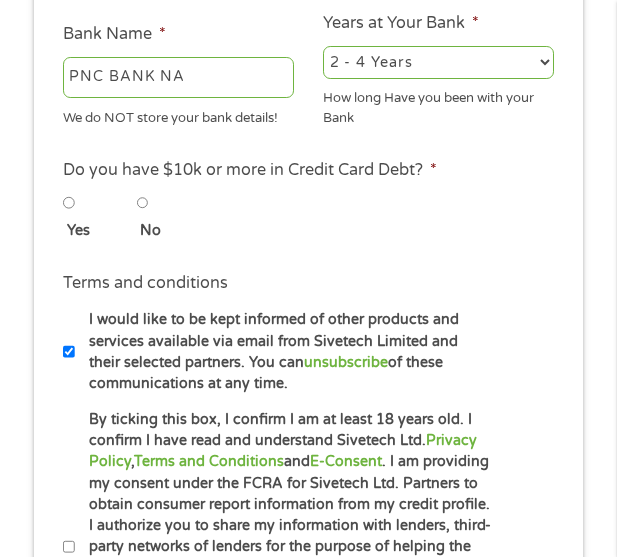 scroll, scrollTop: 615, scrollLeft: 0, axis: vertical 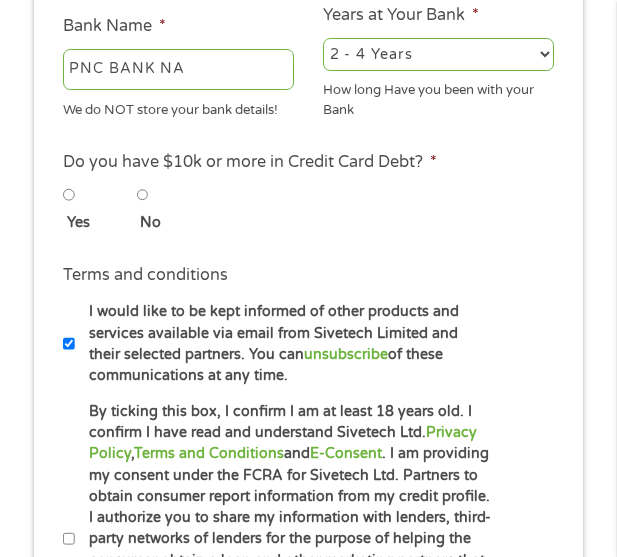 type on "[PHONE]" 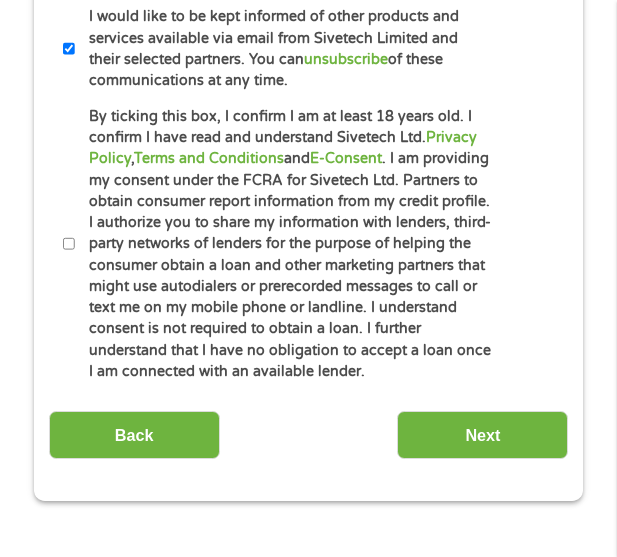 scroll, scrollTop: 915, scrollLeft: 0, axis: vertical 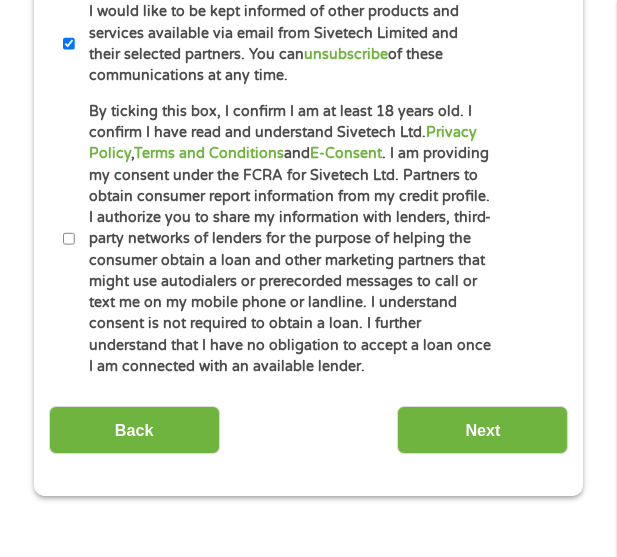 click on "By ticking this box, I confirm I am at least 18 years old. I confirm I have read and understand Sivetech Ltd.  Privacy Policy ,  Terms and Conditions  and  E-Consent . I am providing my consent under the FCRA for Sivetech Ltd. Partners to obtain consumer report information from my credit profile. I authorize you to share my information with lenders, third-party networks of lenders for the purpose of helping the consumer obtain a loan and other marketing partners that might use autodialers or prerecorded messages to call or text me on my mobile phone or landline. I understand consent is not required to obtain a loan. I further understand that I have no obligation to accept a loan once I am connected with an available lender." at bounding box center [283, 239] 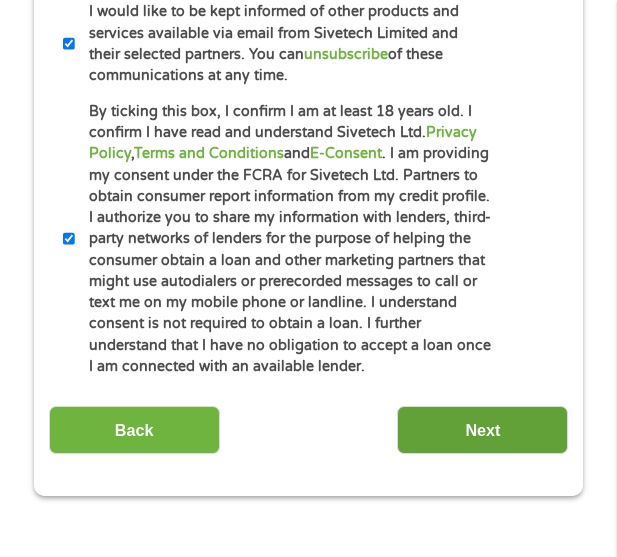 click on "Next" at bounding box center (482, 430) 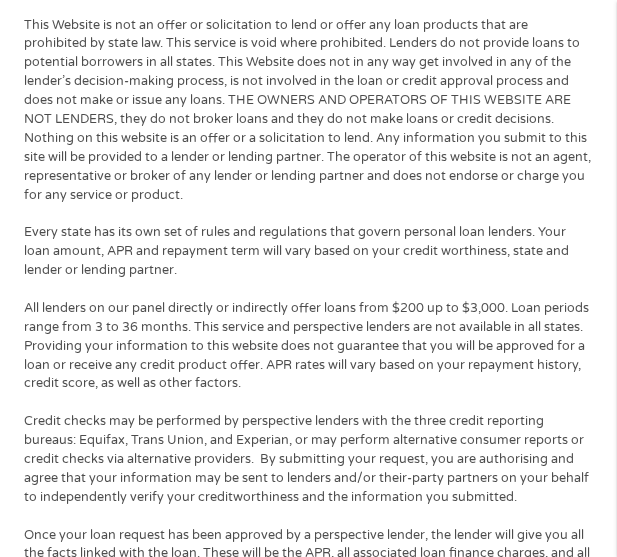 scroll, scrollTop: 8, scrollLeft: 8, axis: both 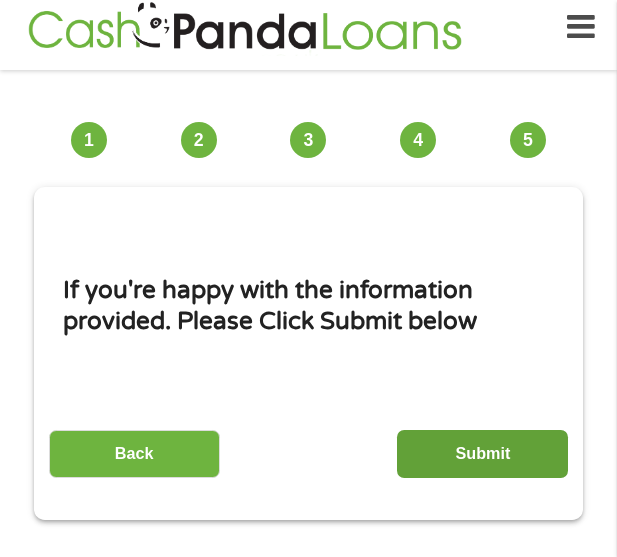 click on "Submit" at bounding box center (482, 454) 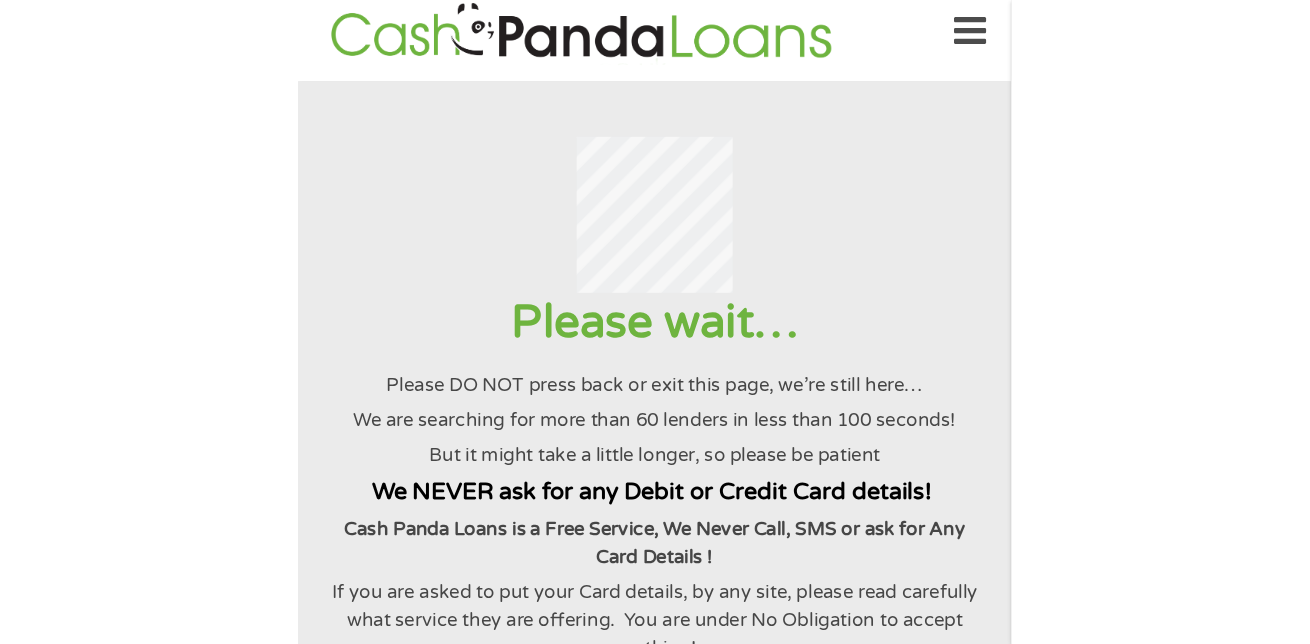 scroll, scrollTop: 0, scrollLeft: 0, axis: both 